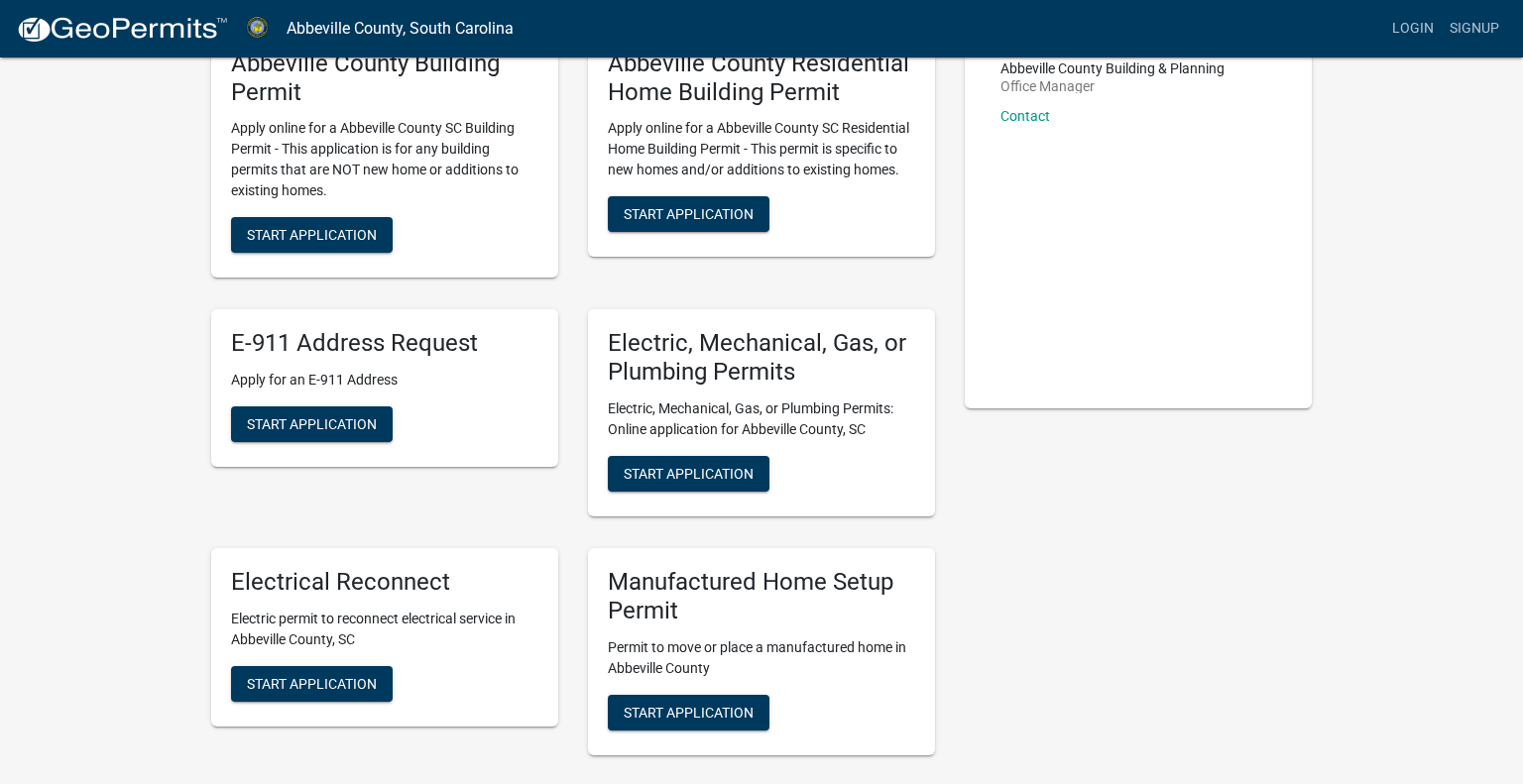 scroll, scrollTop: 0, scrollLeft: 0, axis: both 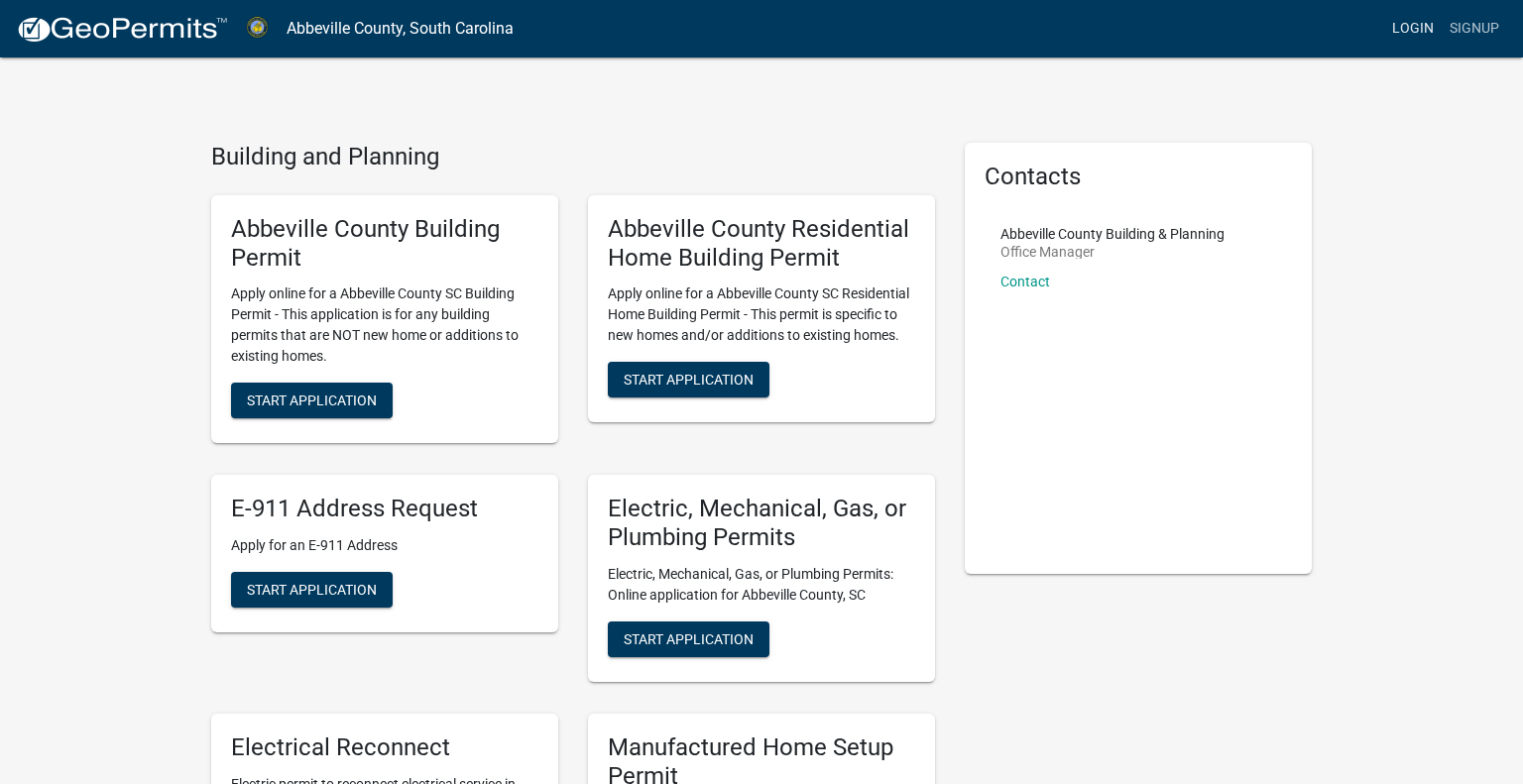 click on "Login" at bounding box center [1413, 29] 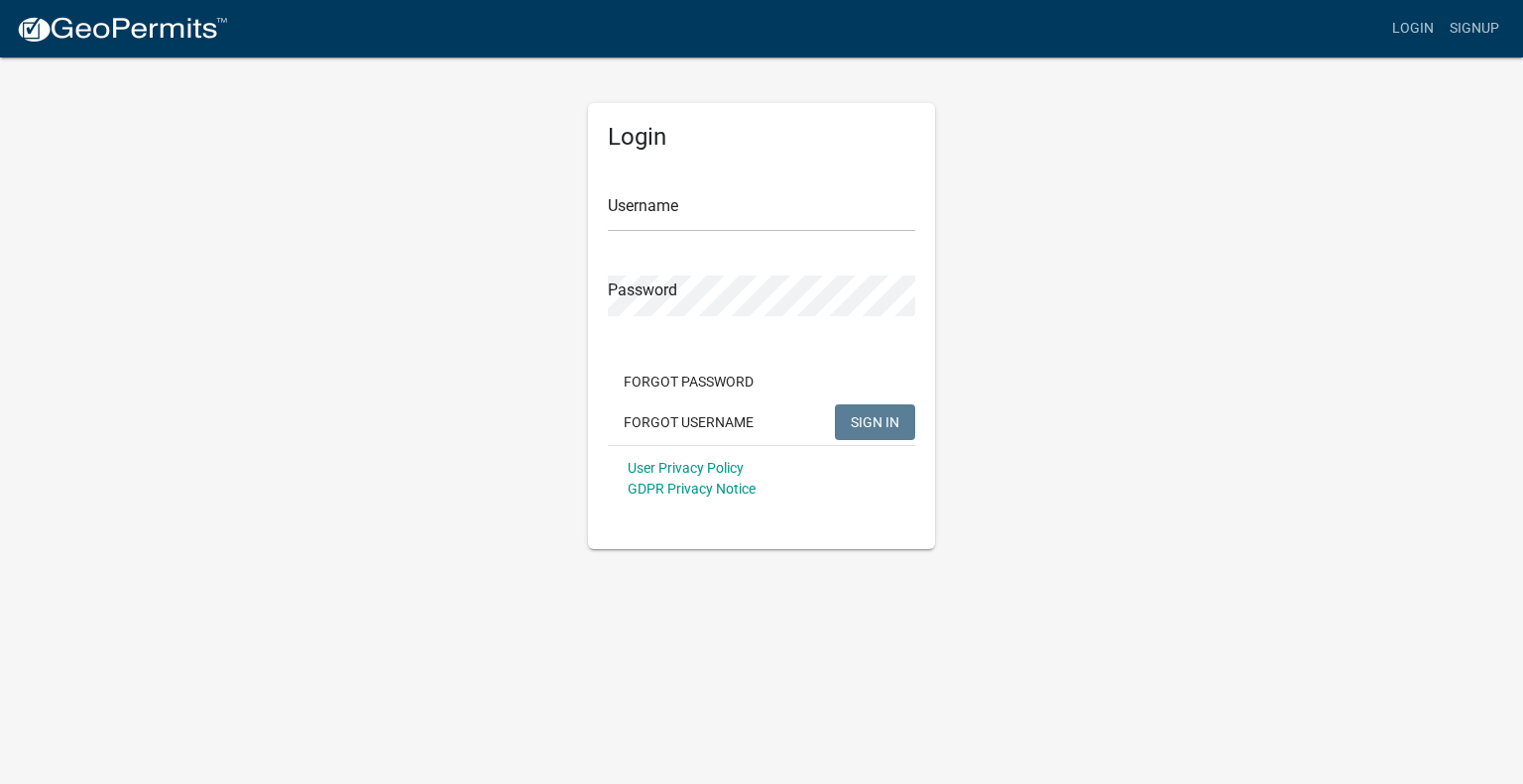 click on "more_horiz Login Signup Login Username Password Forgot Password Forgot Username SIGN IN User Privacy Policy GDPR Privacy Notice" 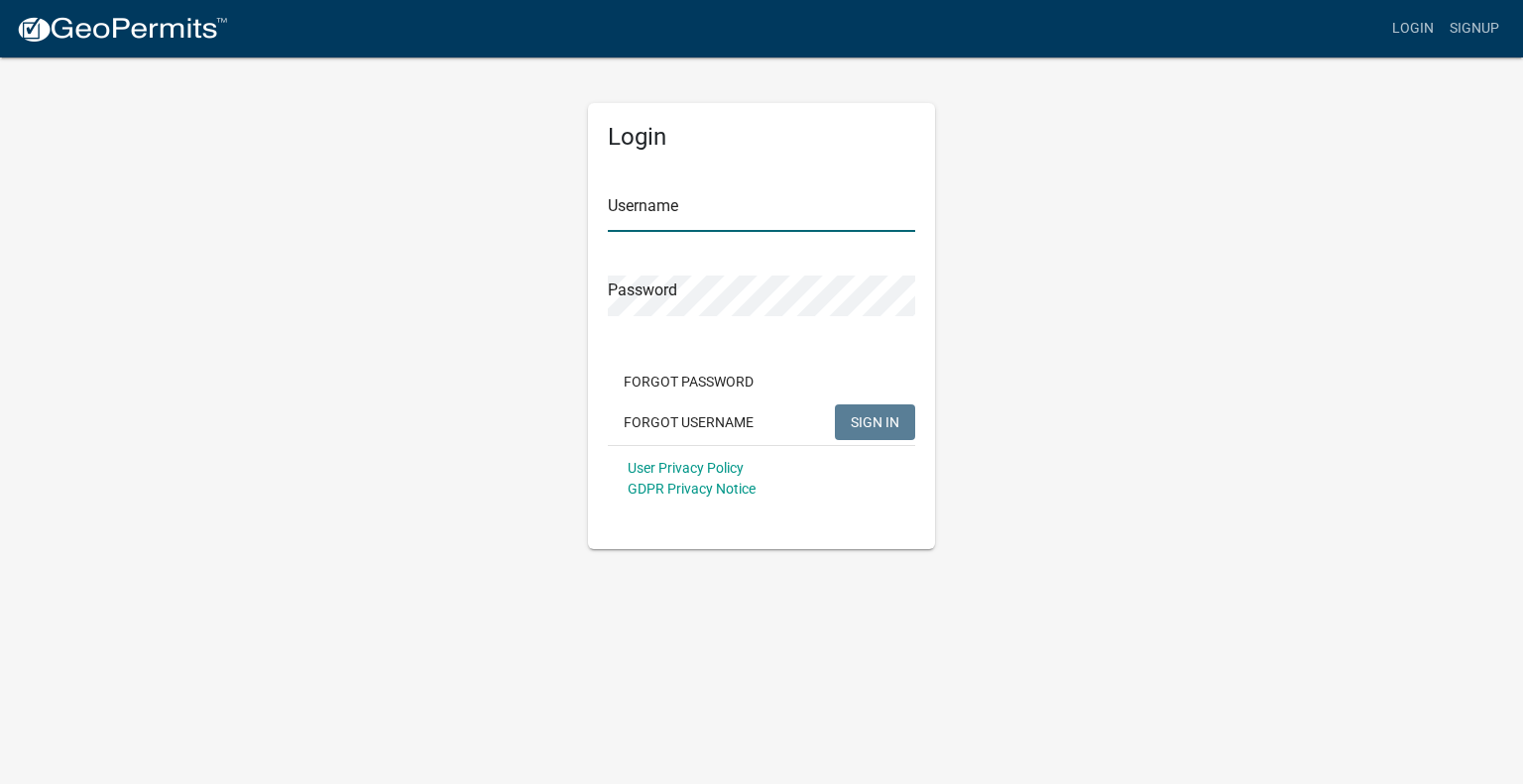 click on "Username" at bounding box center (762, 211) 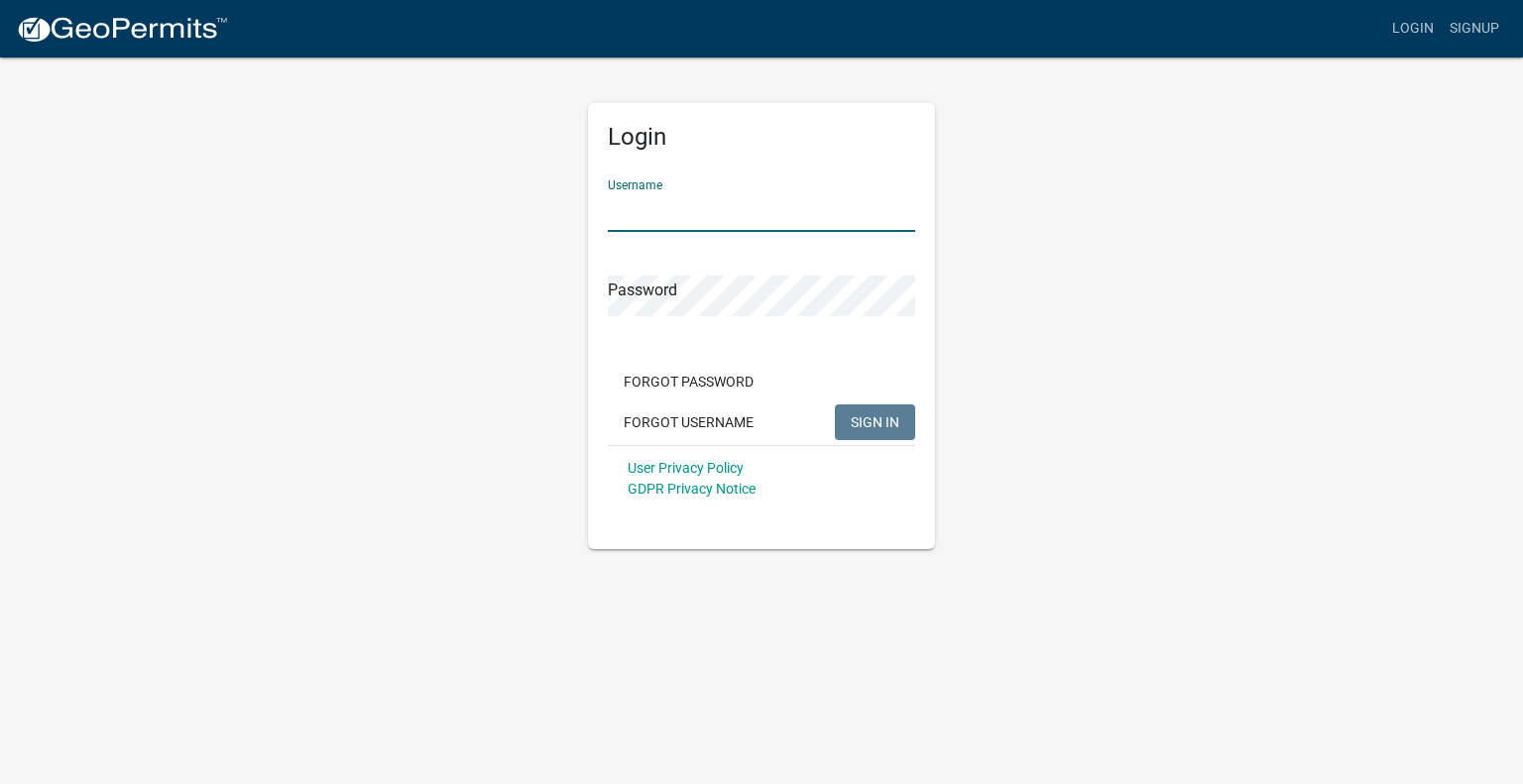 paste on "[EMAIL]" 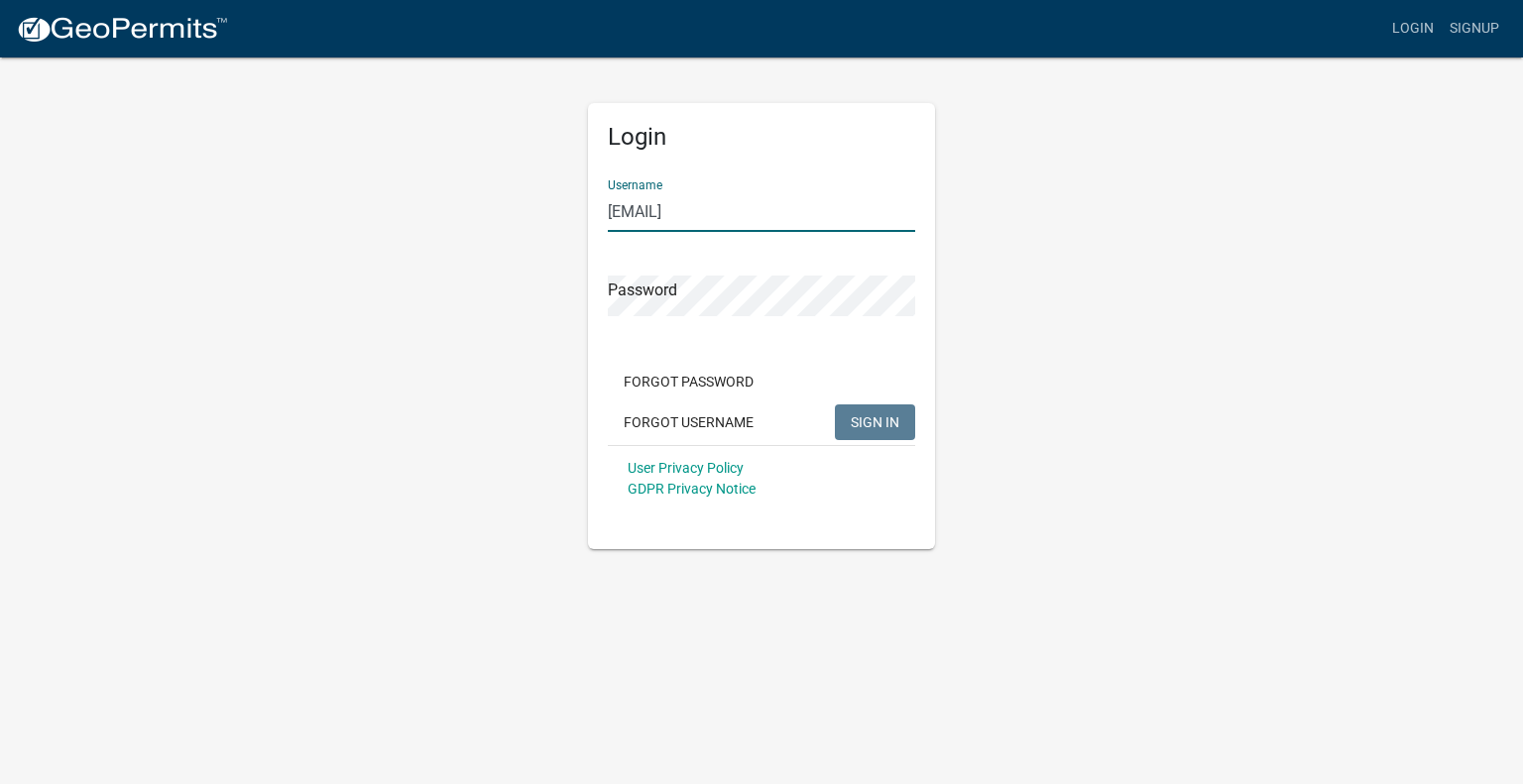 type on "[EMAIL]" 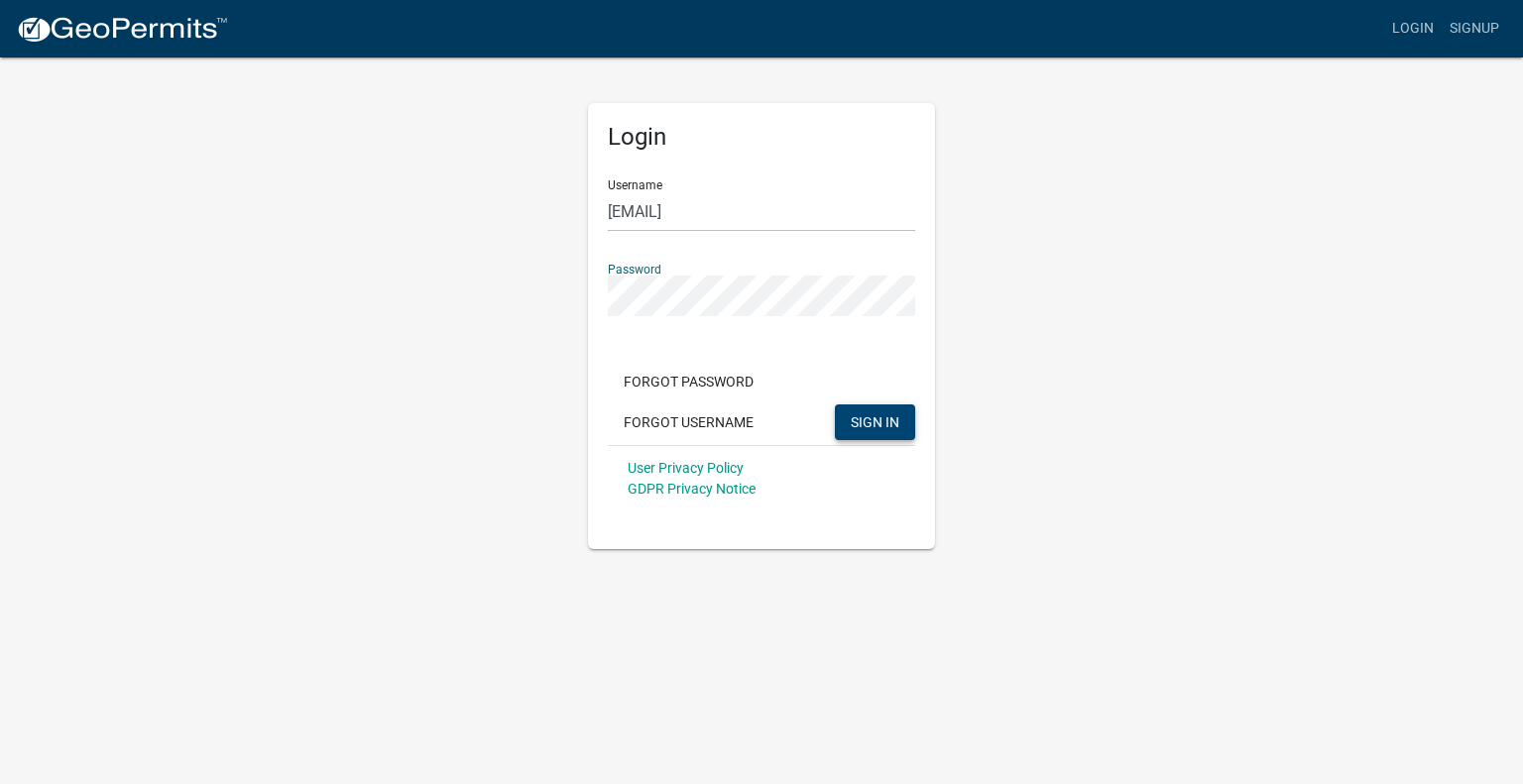 click on "SIGN IN" 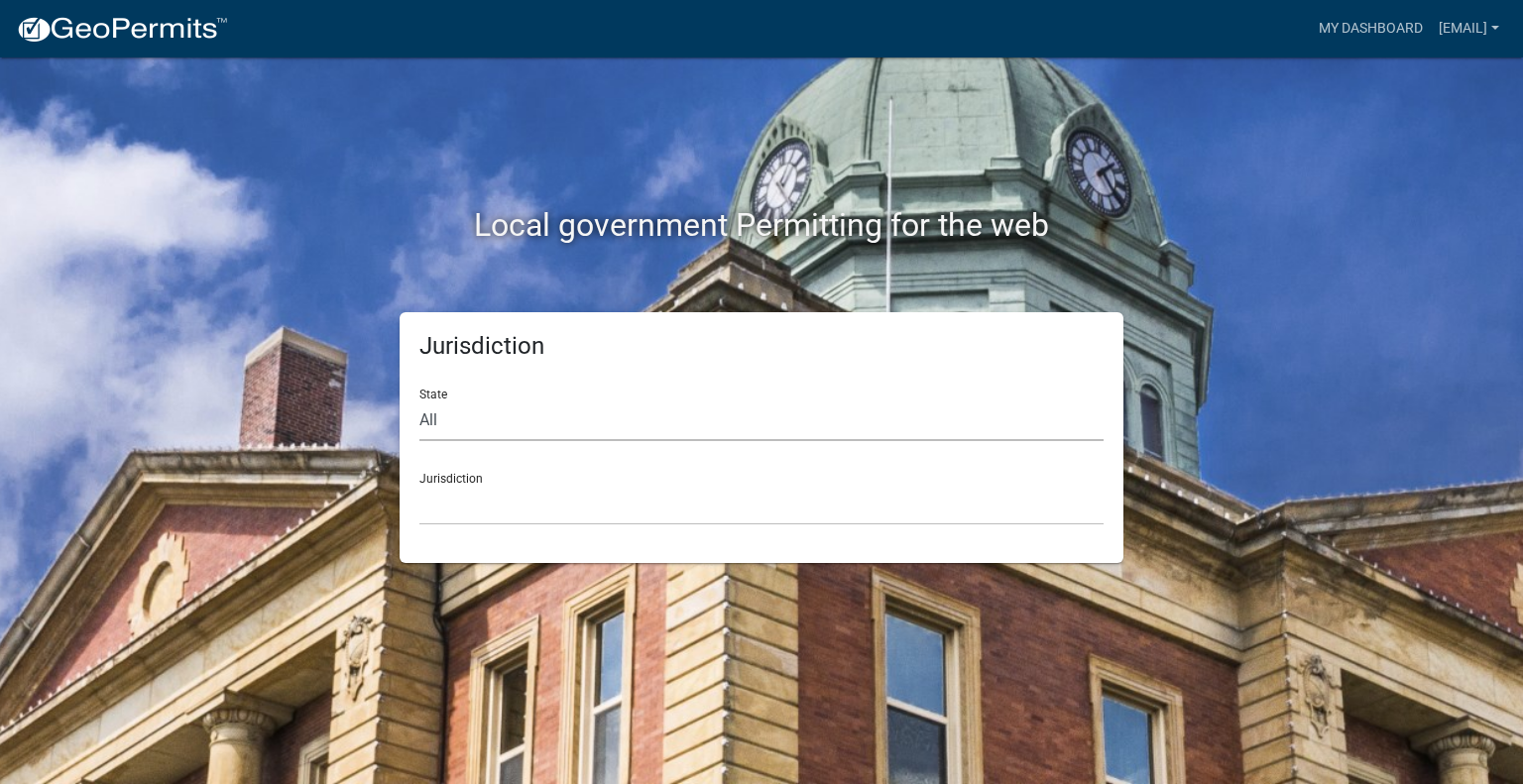 click on "All  Colorado   Georgia   Indiana   Iowa   Kansas   Minnesota   Ohio   South Carolina   Wisconsin" 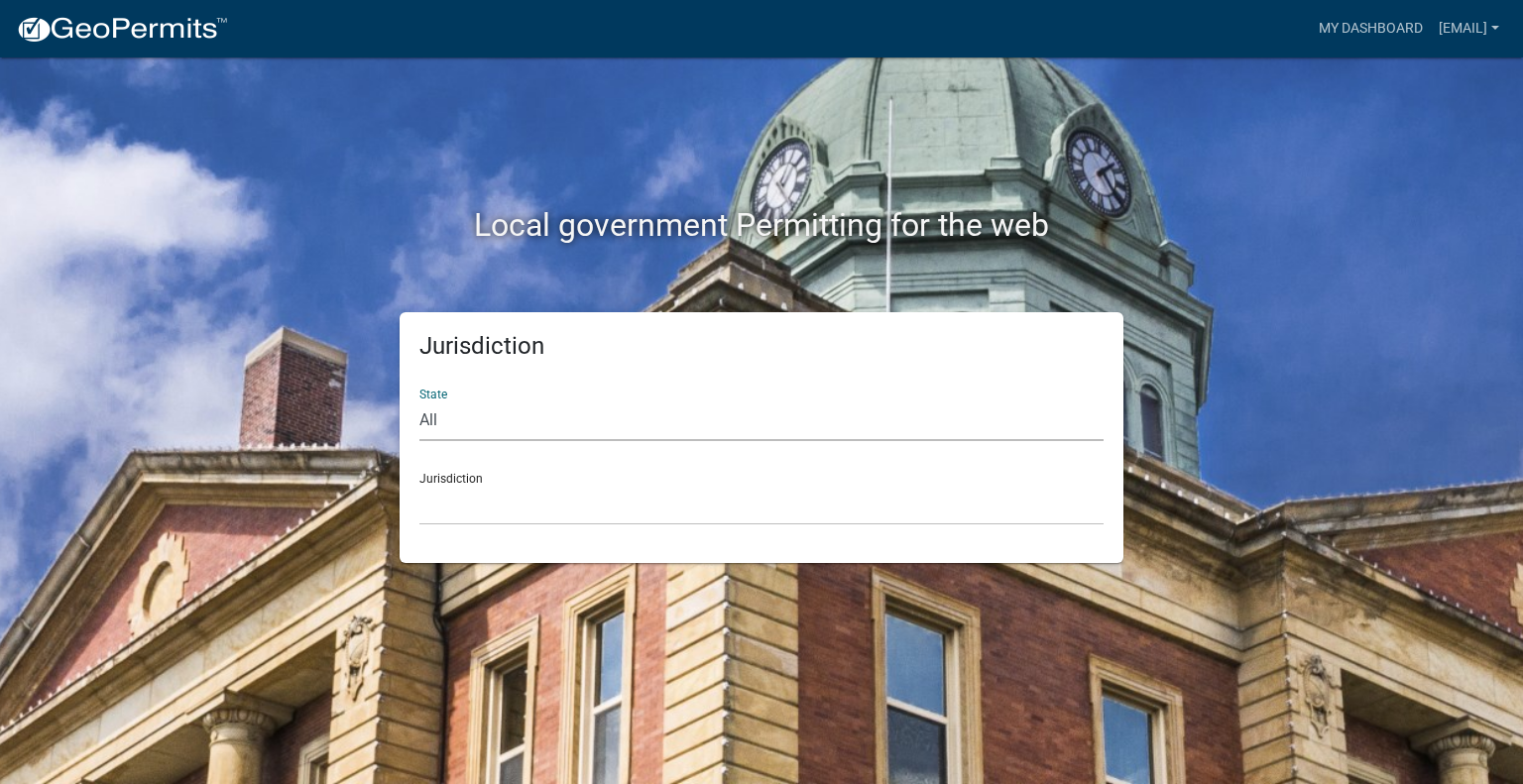 select on "South Carolina" 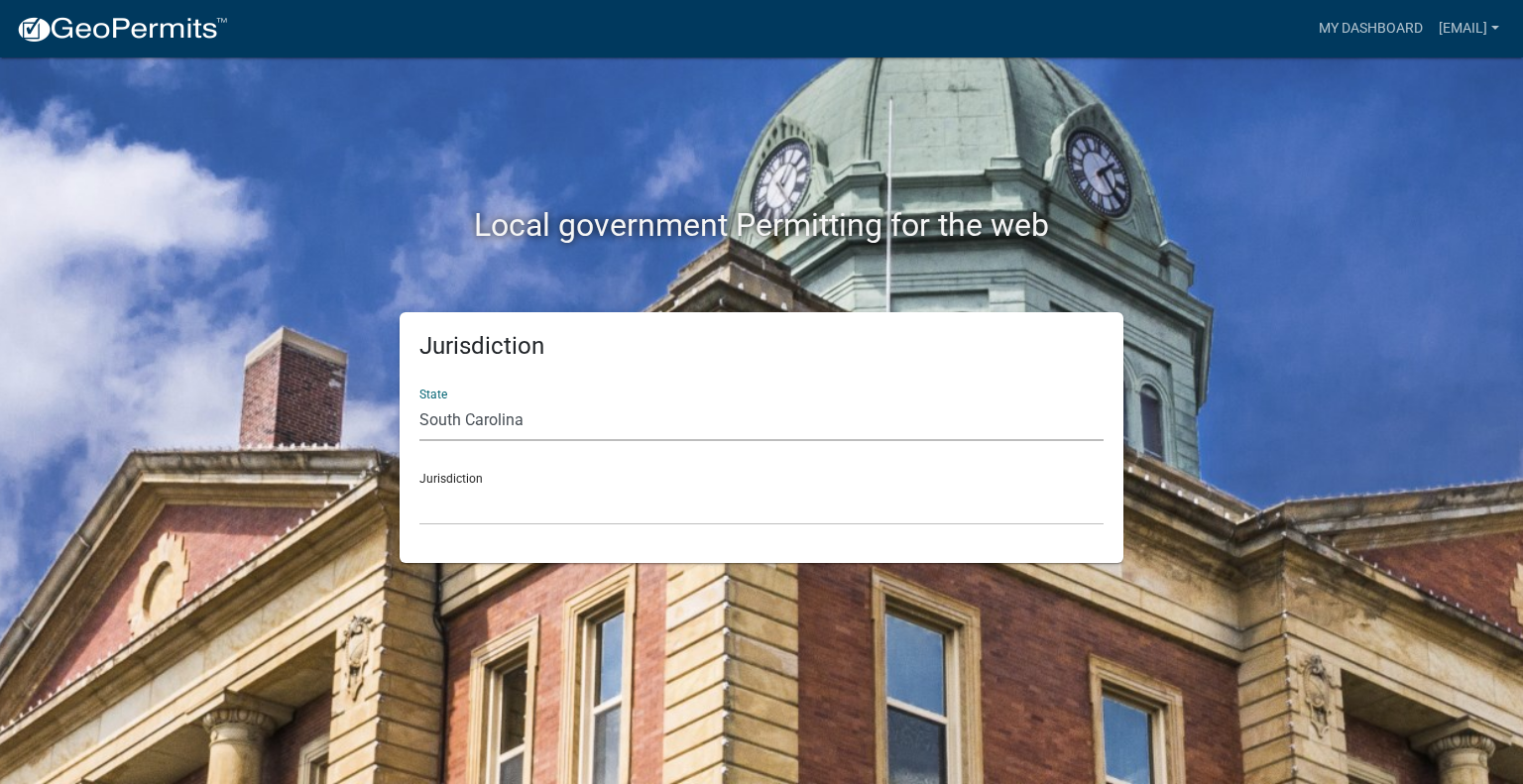click on "All  Colorado   Georgia   Indiana   Iowa   Kansas   Minnesota   Ohio   South Carolina   Wisconsin" 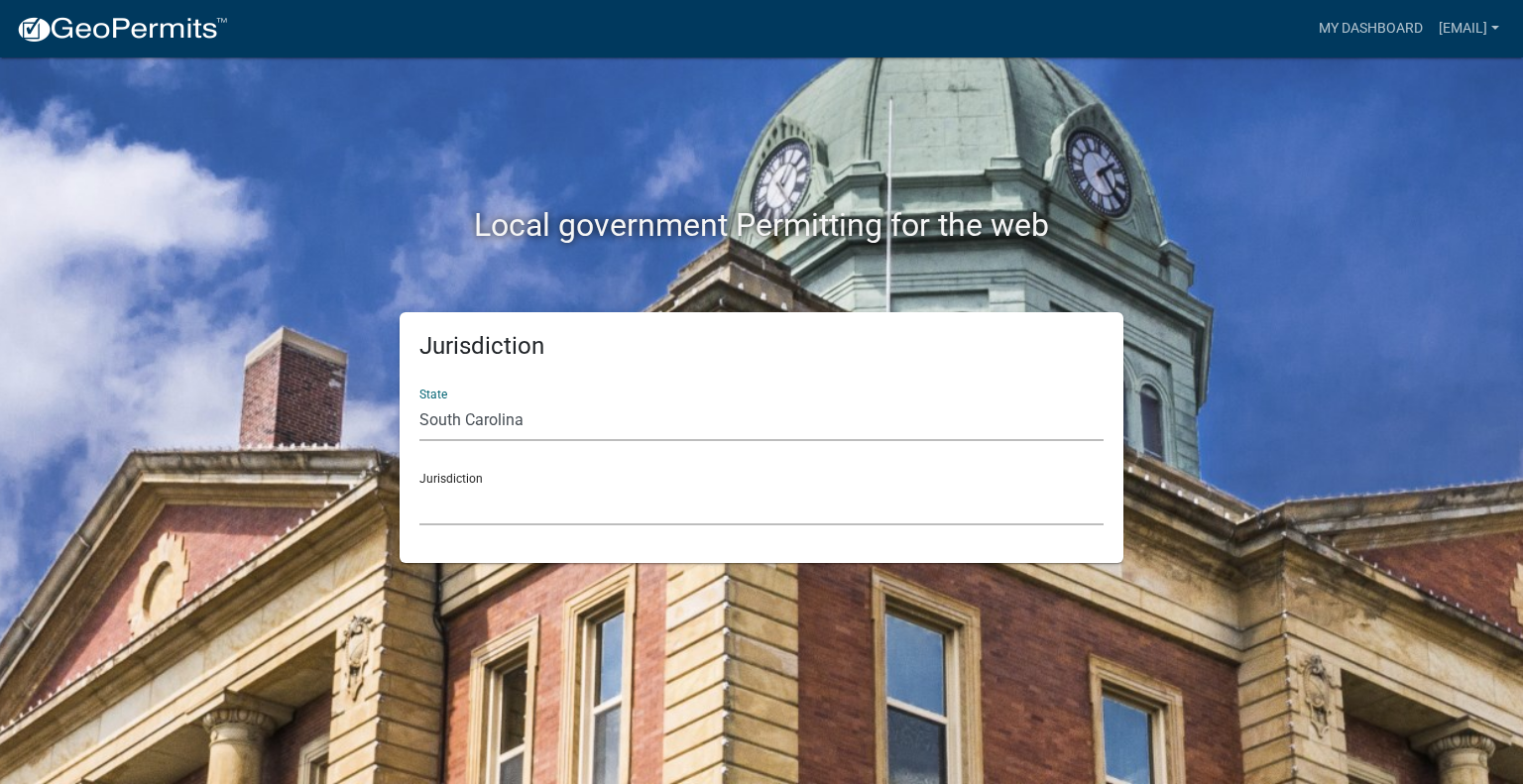 click on "Abbeville County, South Carolina Jasper County, South Carolina" 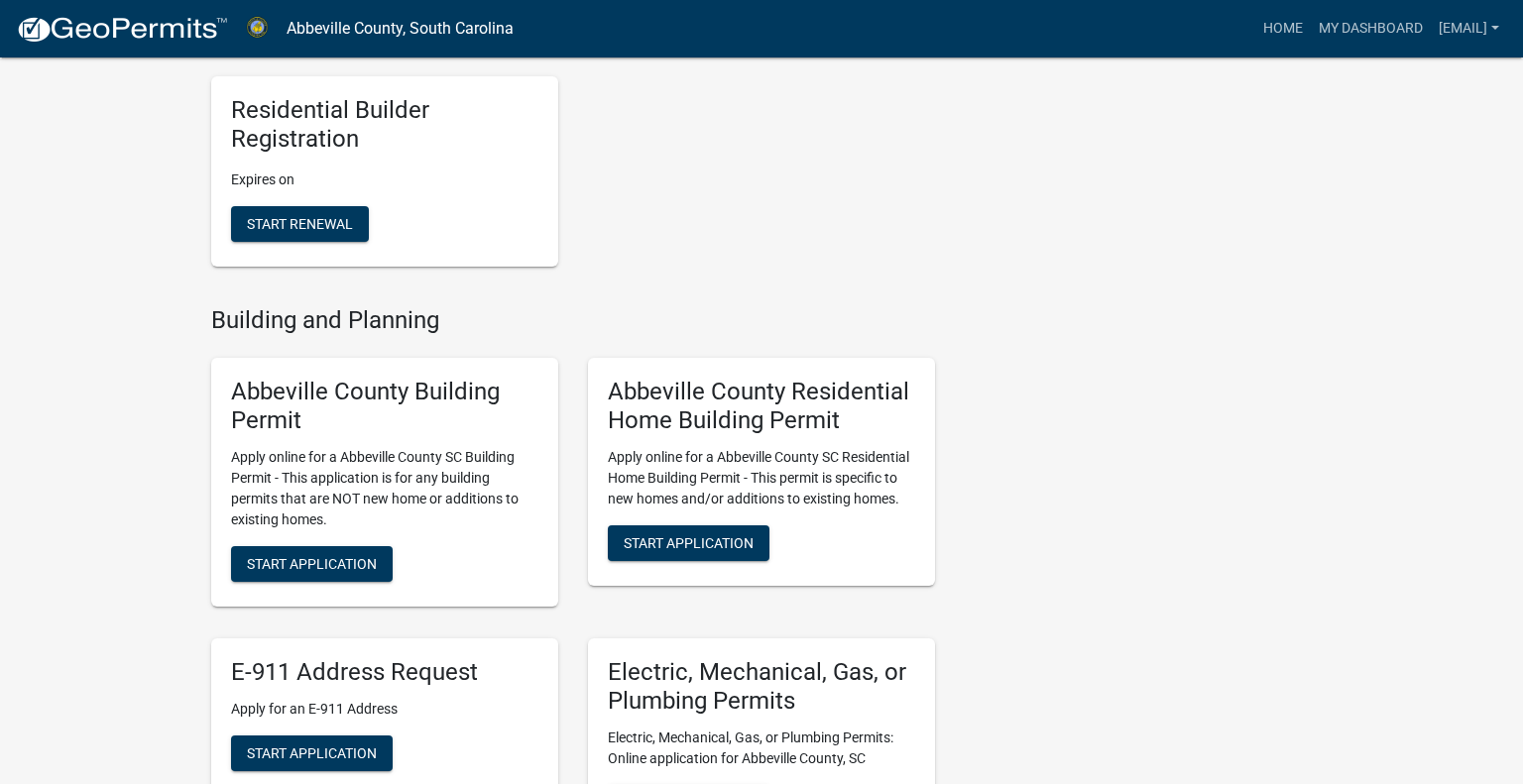 scroll, scrollTop: 0, scrollLeft: 0, axis: both 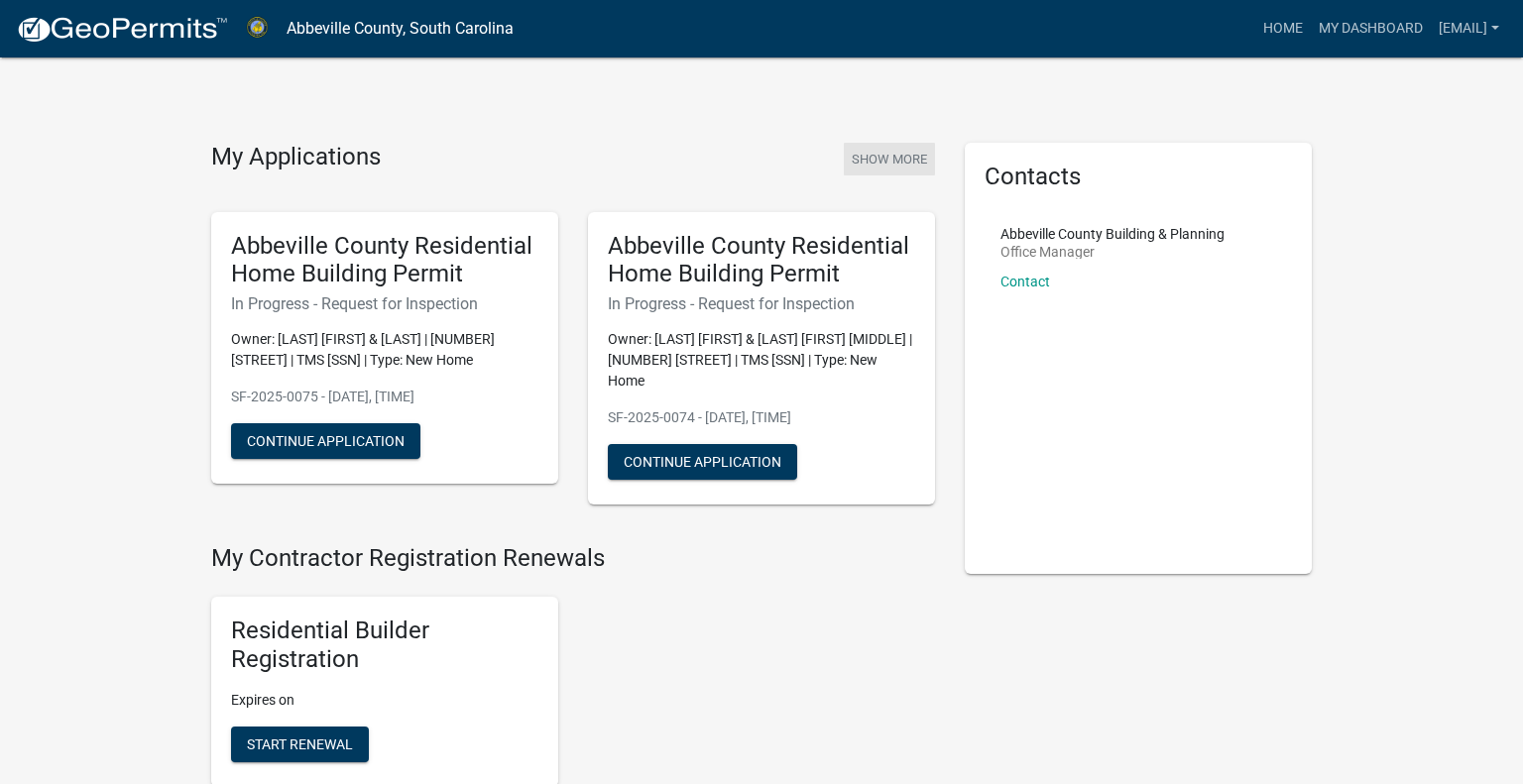 click on "Show More" 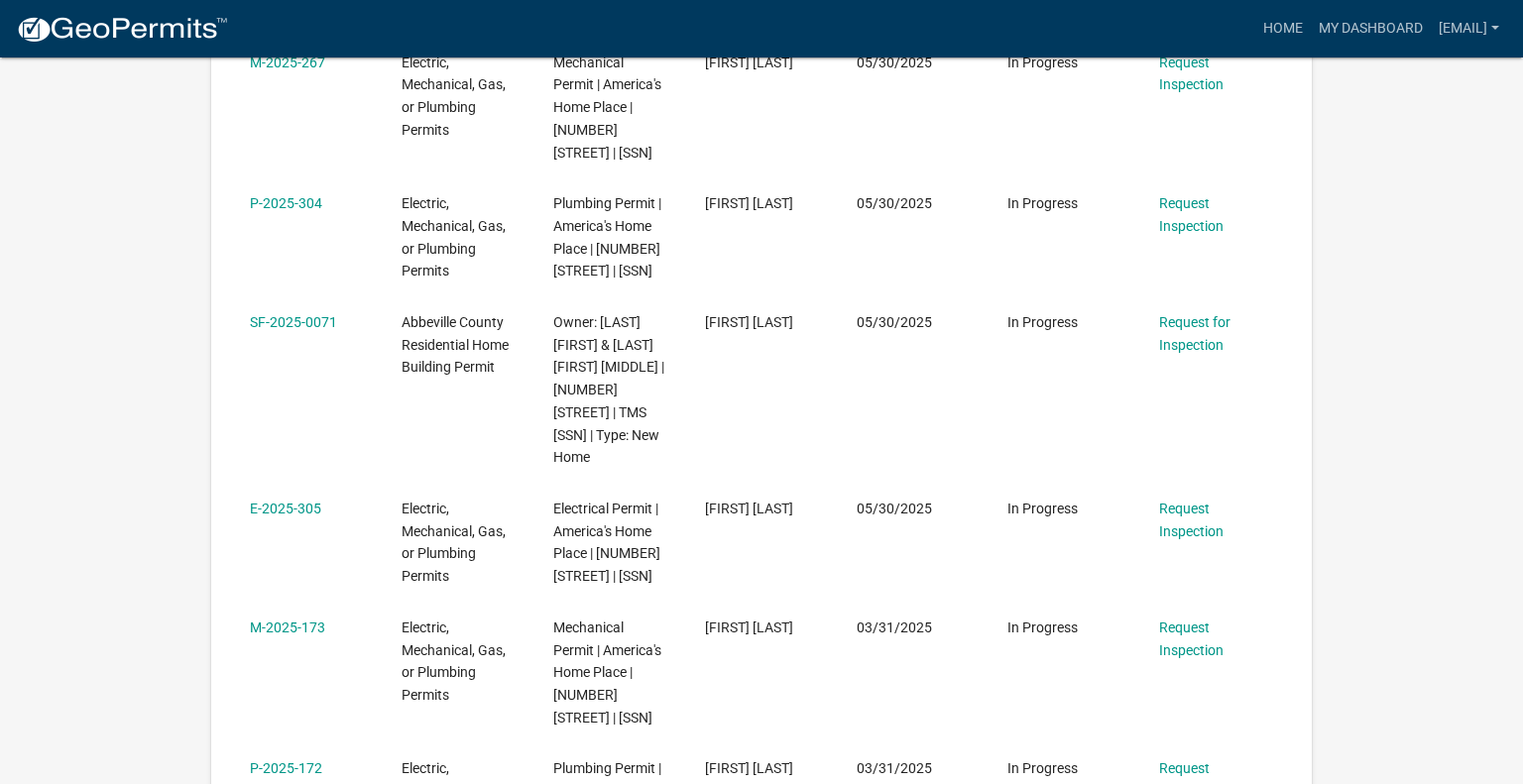 scroll, scrollTop: 1039, scrollLeft: 0, axis: vertical 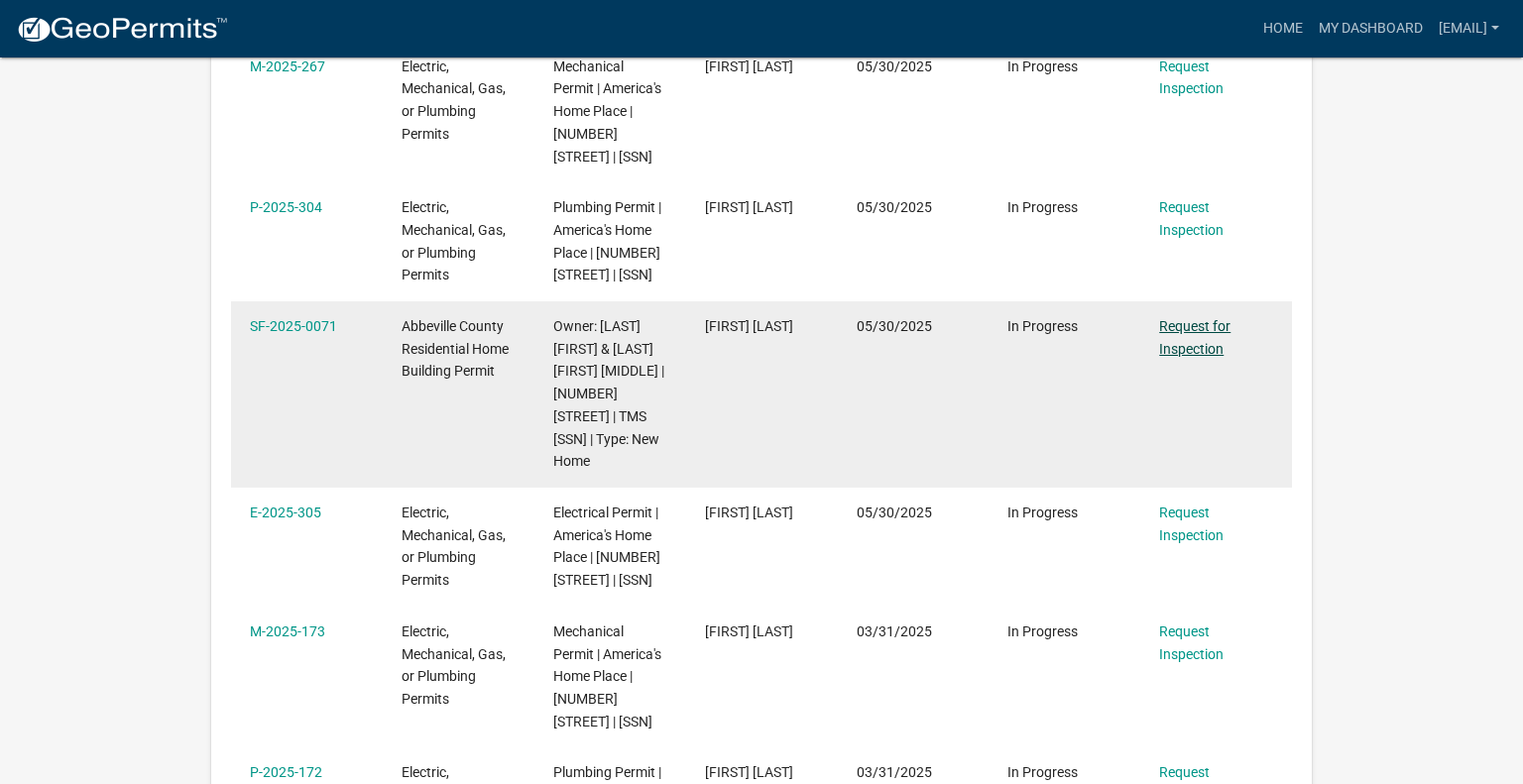 click on "Request for Inspection" 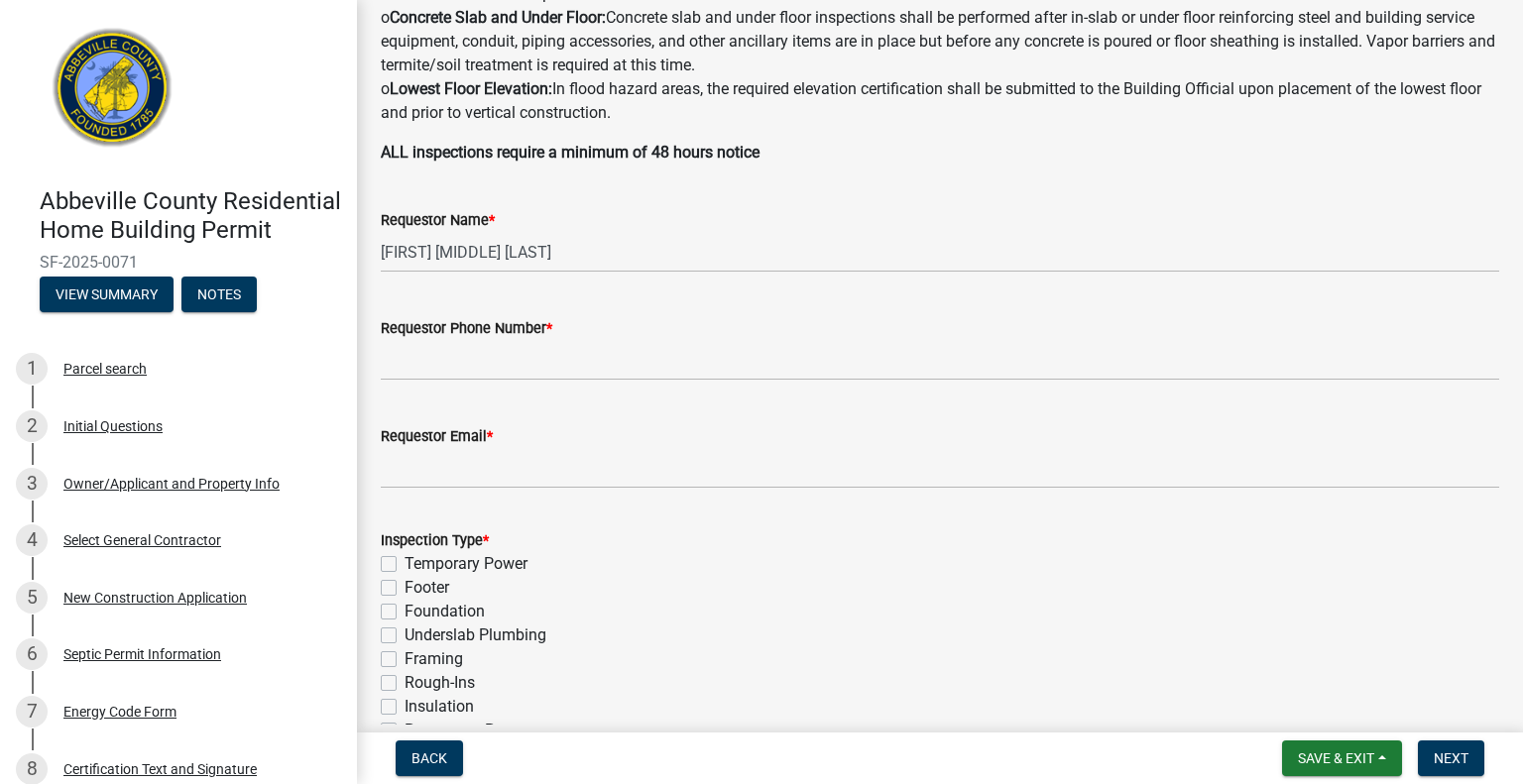scroll, scrollTop: 499, scrollLeft: 0, axis: vertical 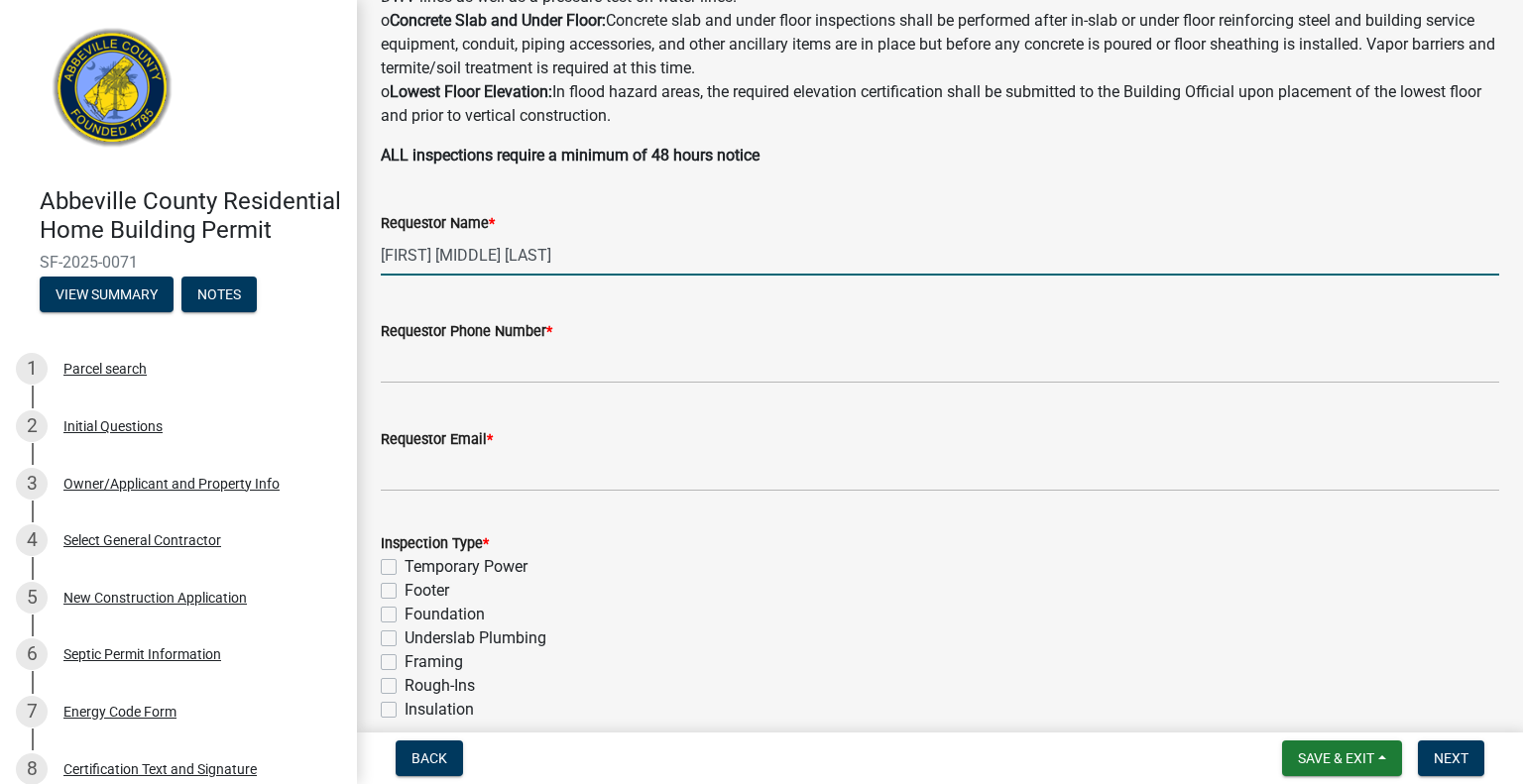 click on "[FIRST] [MIDDLE] [LAST]" at bounding box center [940, 255] 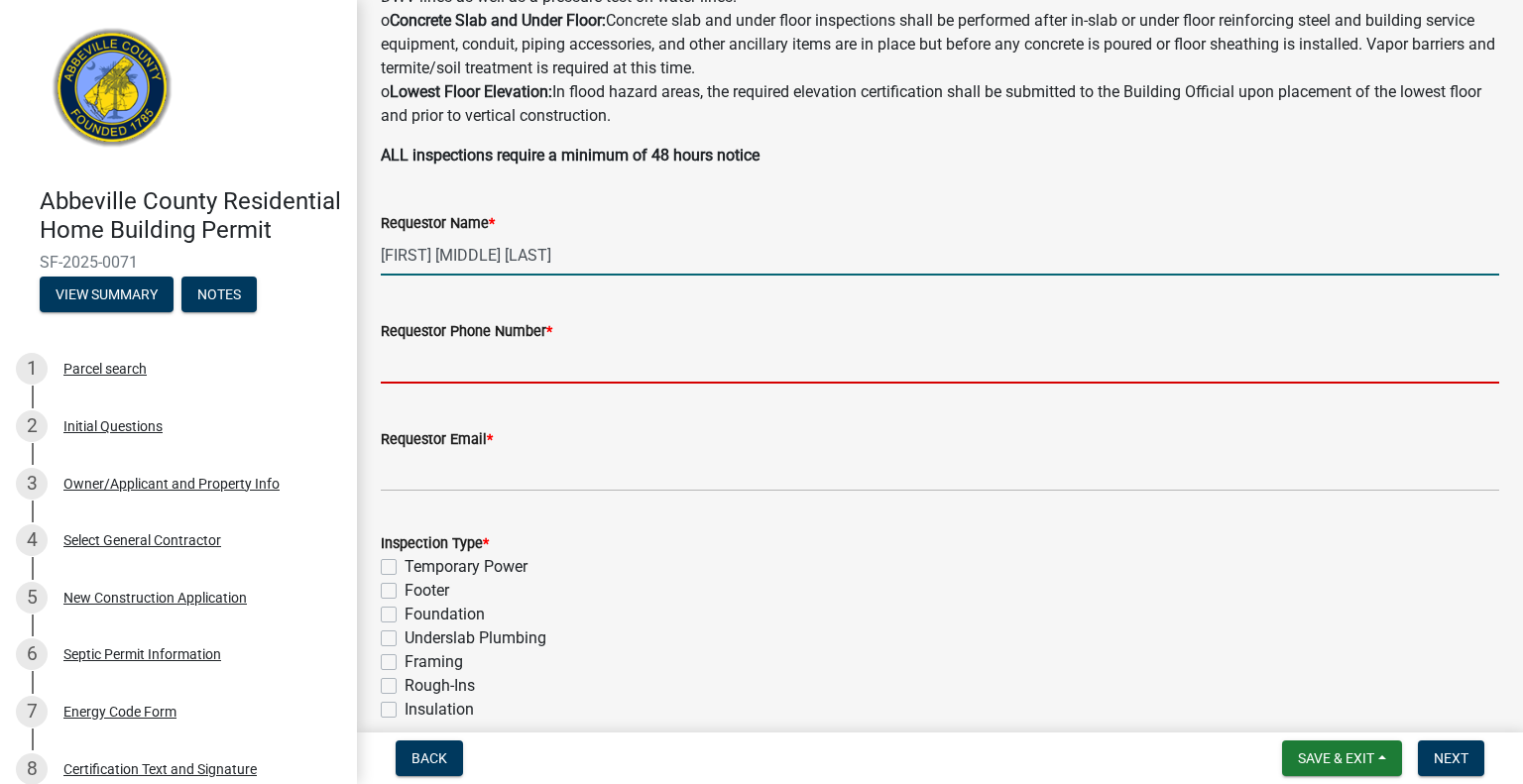 click on "Requestor Phone Number  *" at bounding box center [940, 363] 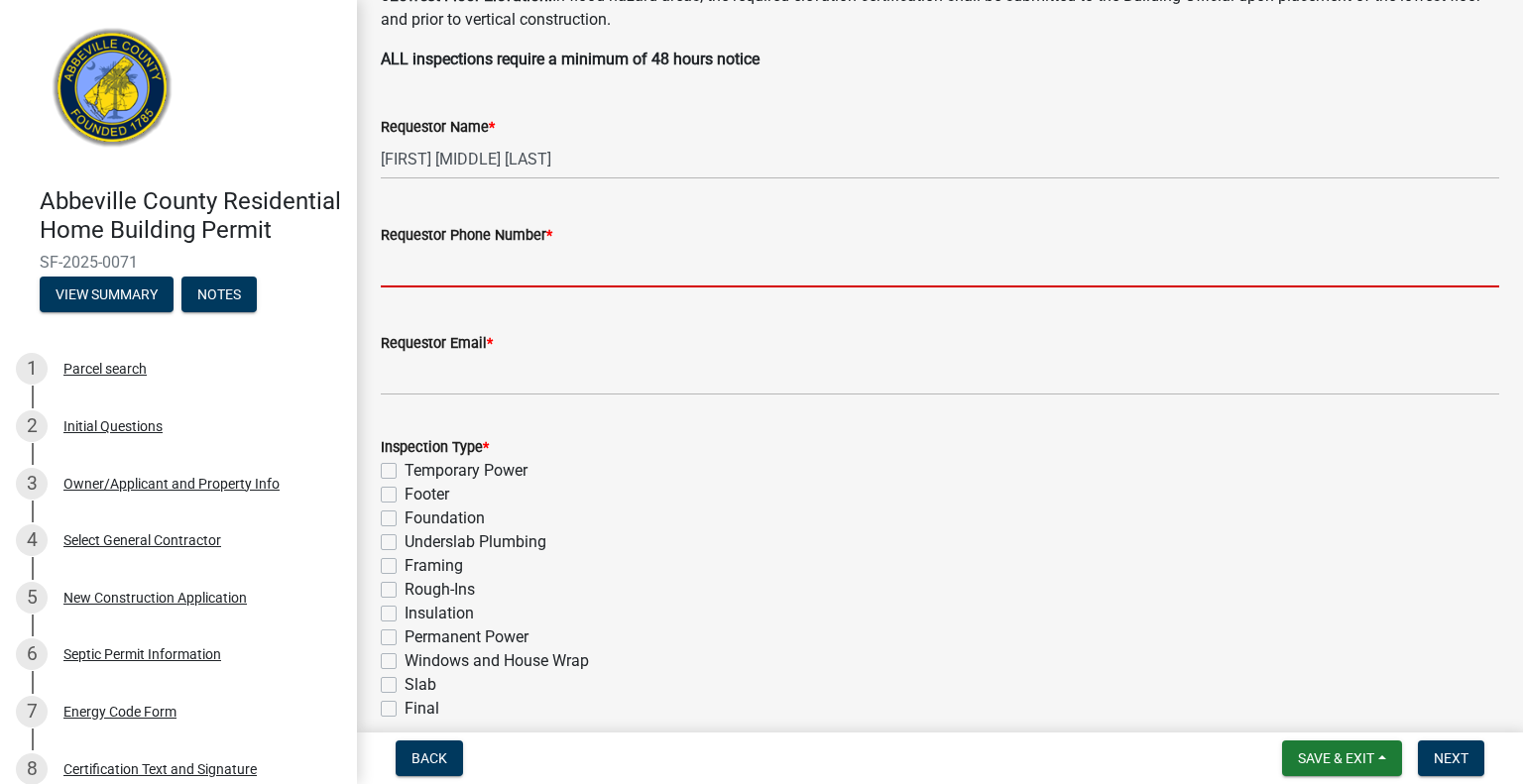 scroll, scrollTop: 591, scrollLeft: 0, axis: vertical 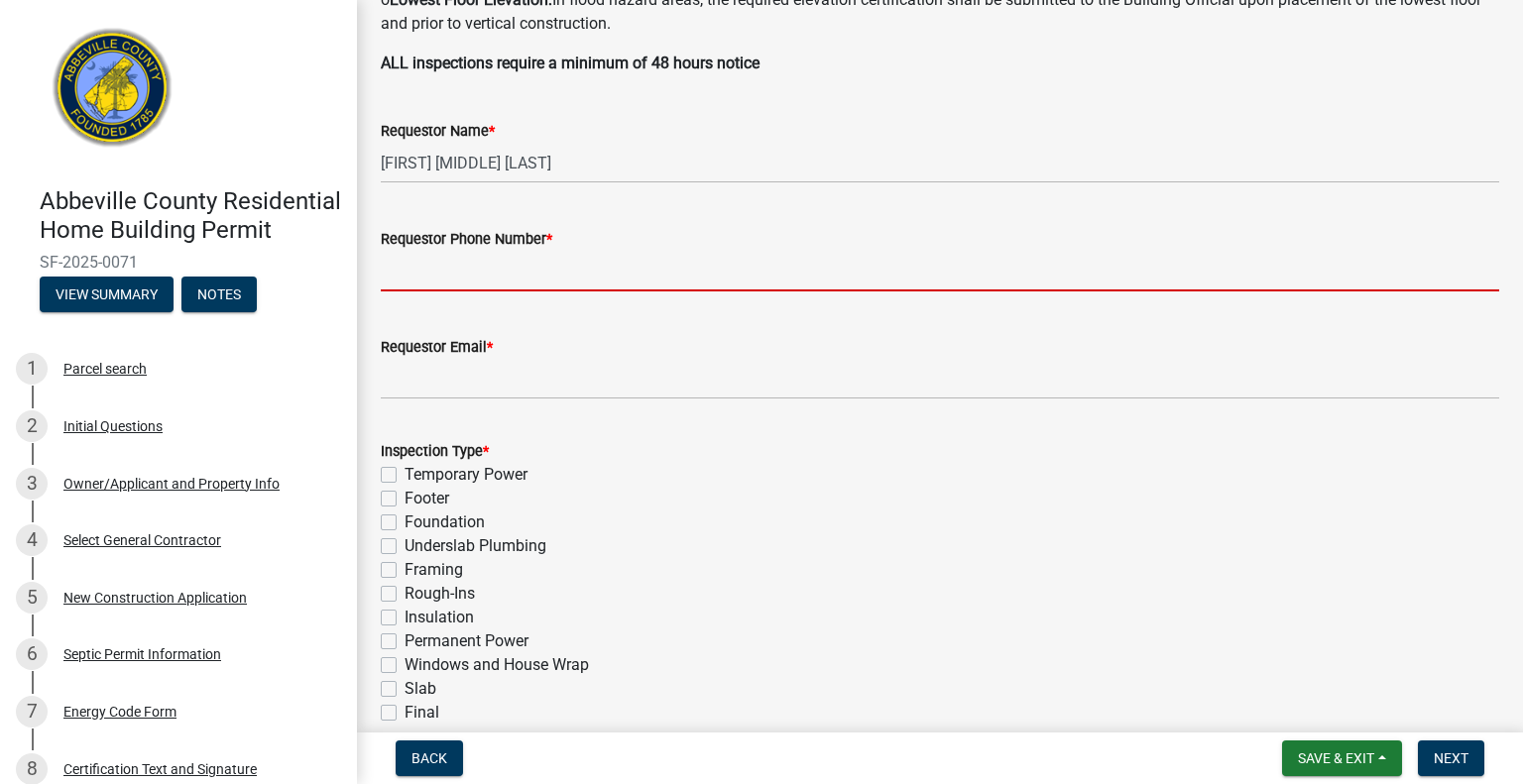 click on "Inspection Type * Temporary Power Footer Foundation Underslab Plumbing Framing Rough-Ins Insulation Permanent Power Windows and House Wrap Slab Final CO Pool Bonding Pool Final Courtesy Visit New Business Walk-Through De-Title Inspection" 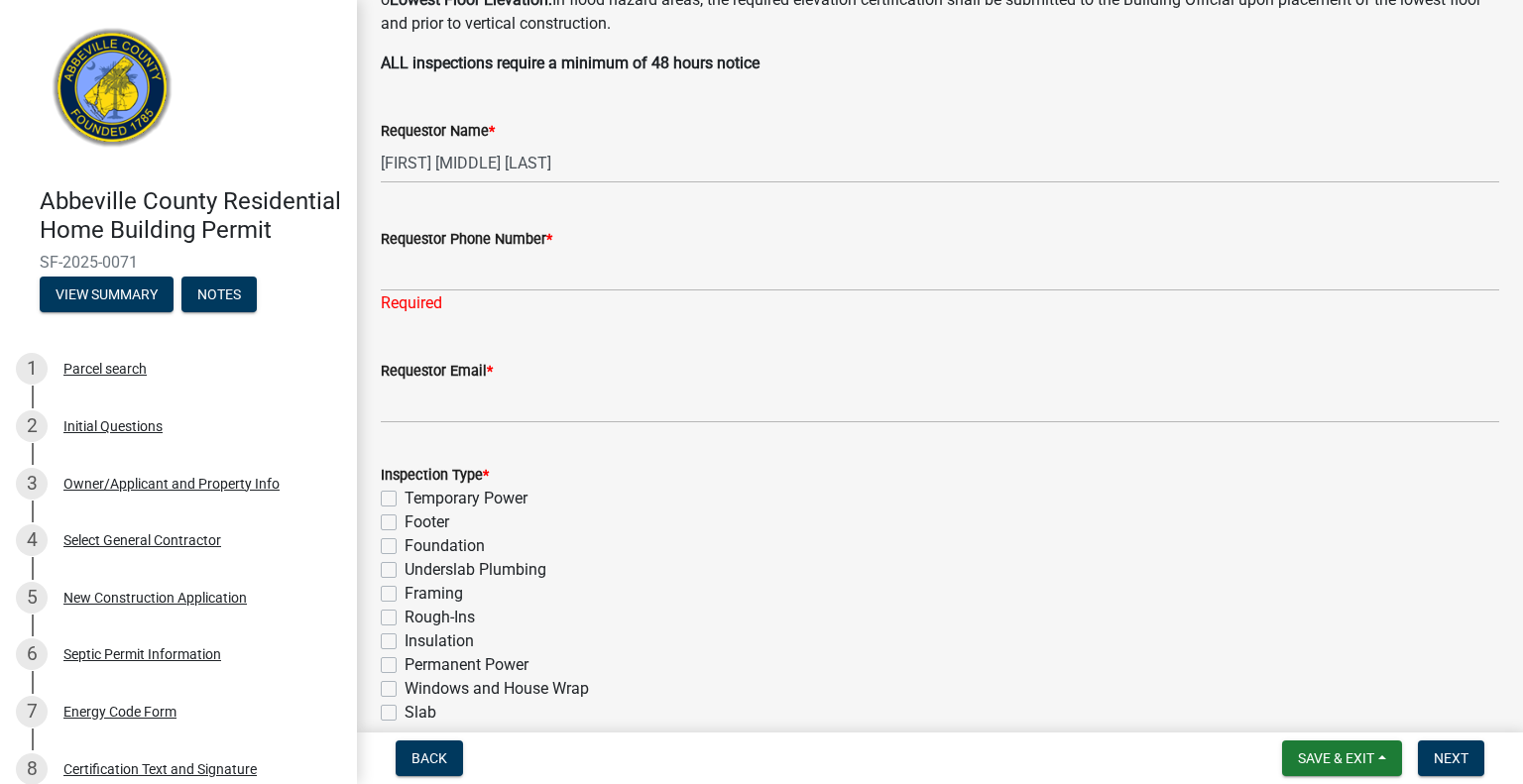 click on "Rough-Ins" 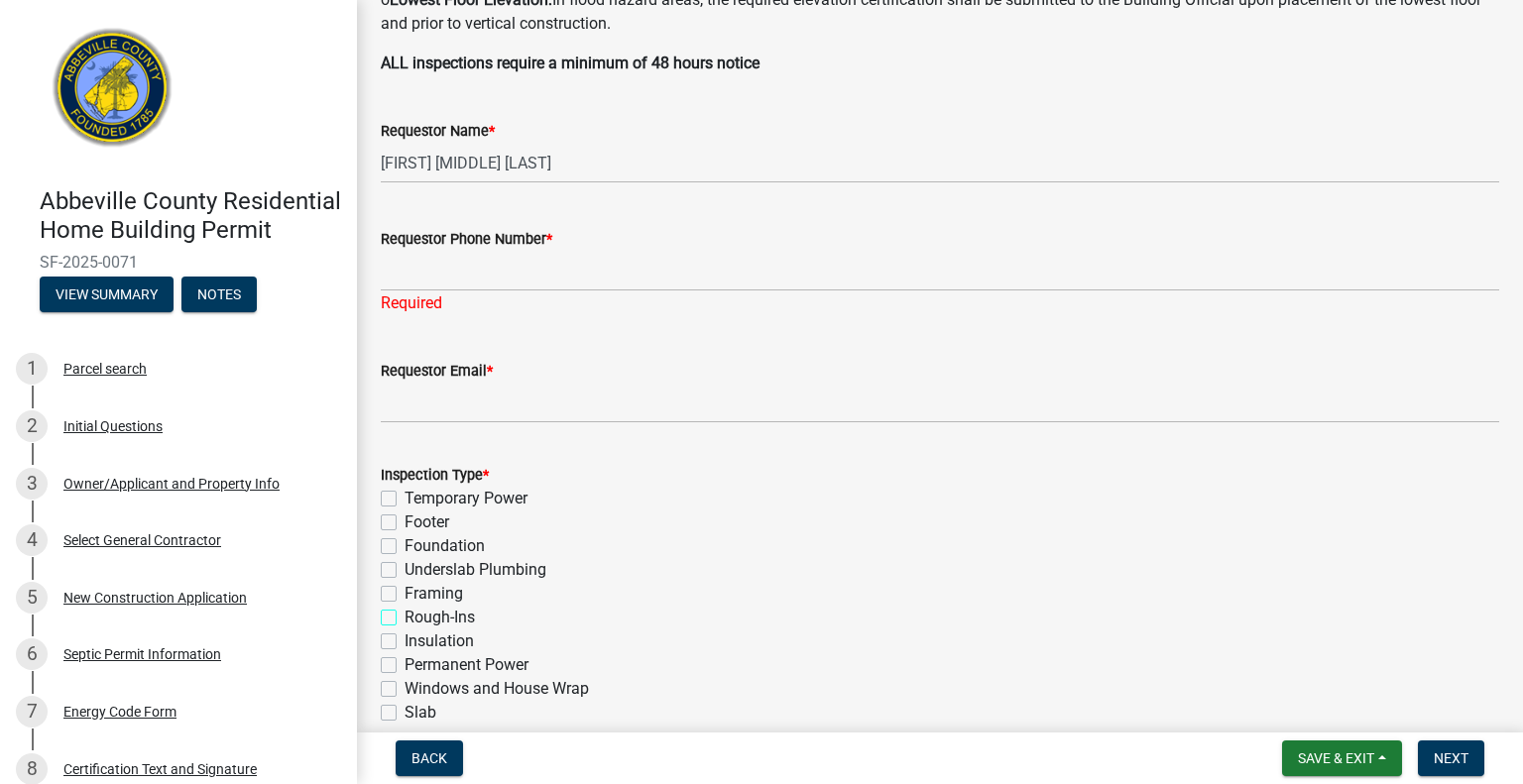 click on "Rough-Ins" at bounding box center (410, 612) 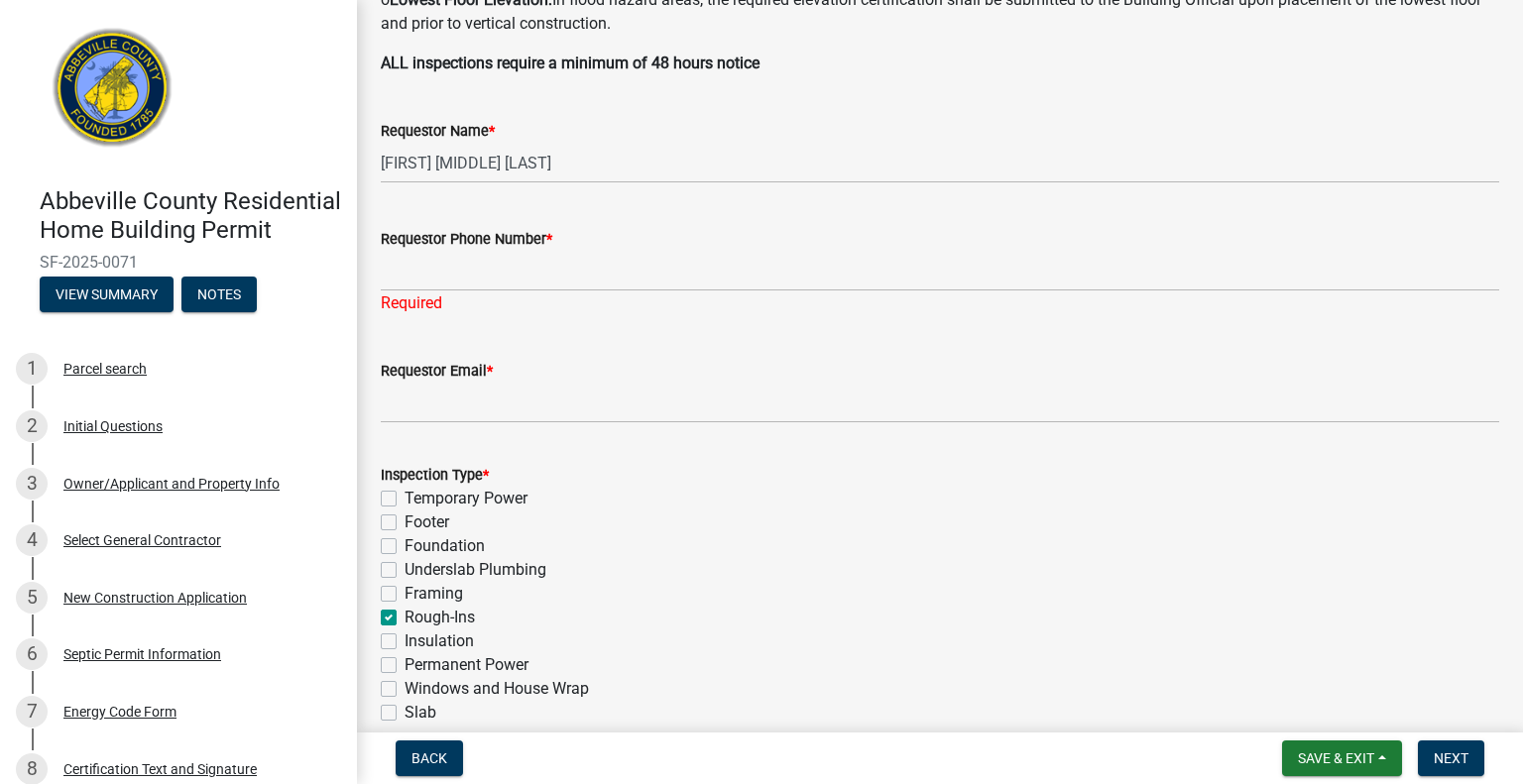 checkbox on "false" 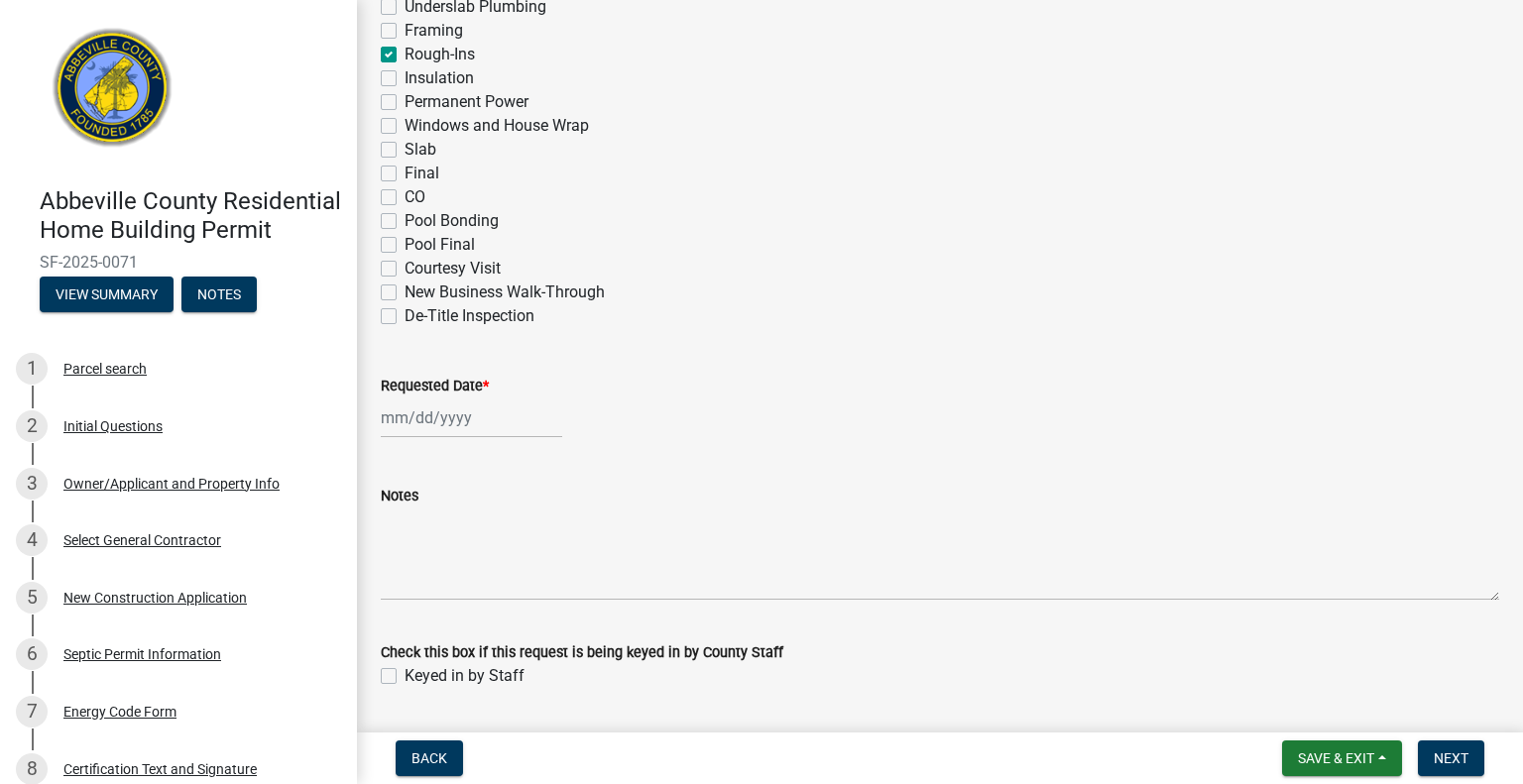 scroll, scrollTop: 1212, scrollLeft: 0, axis: vertical 